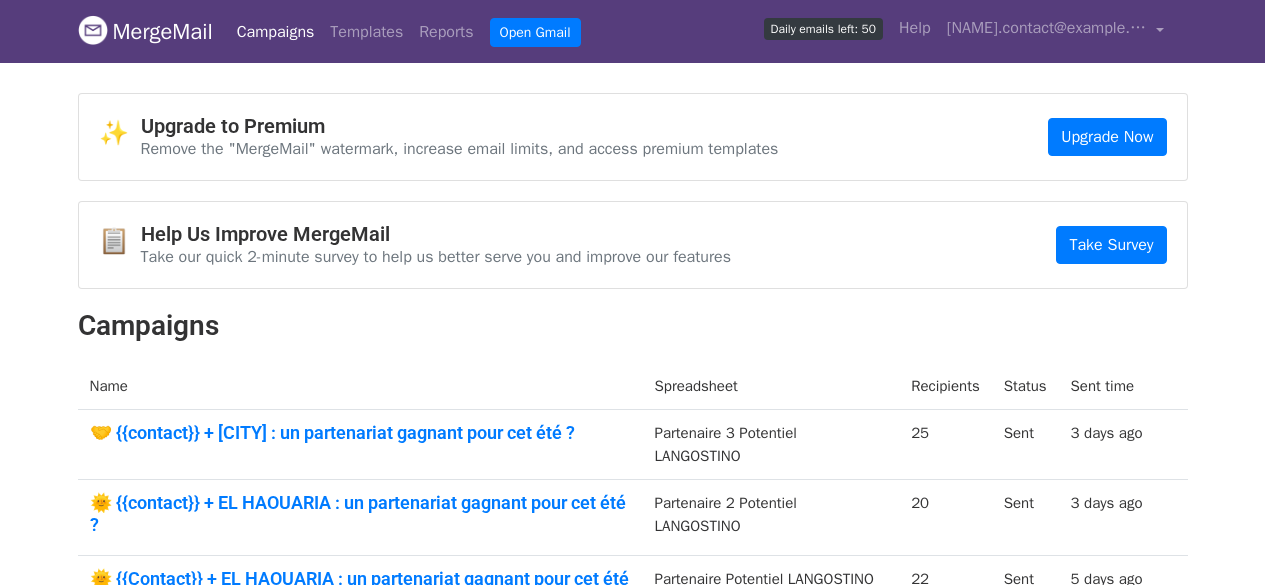 scroll, scrollTop: 0, scrollLeft: 0, axis: both 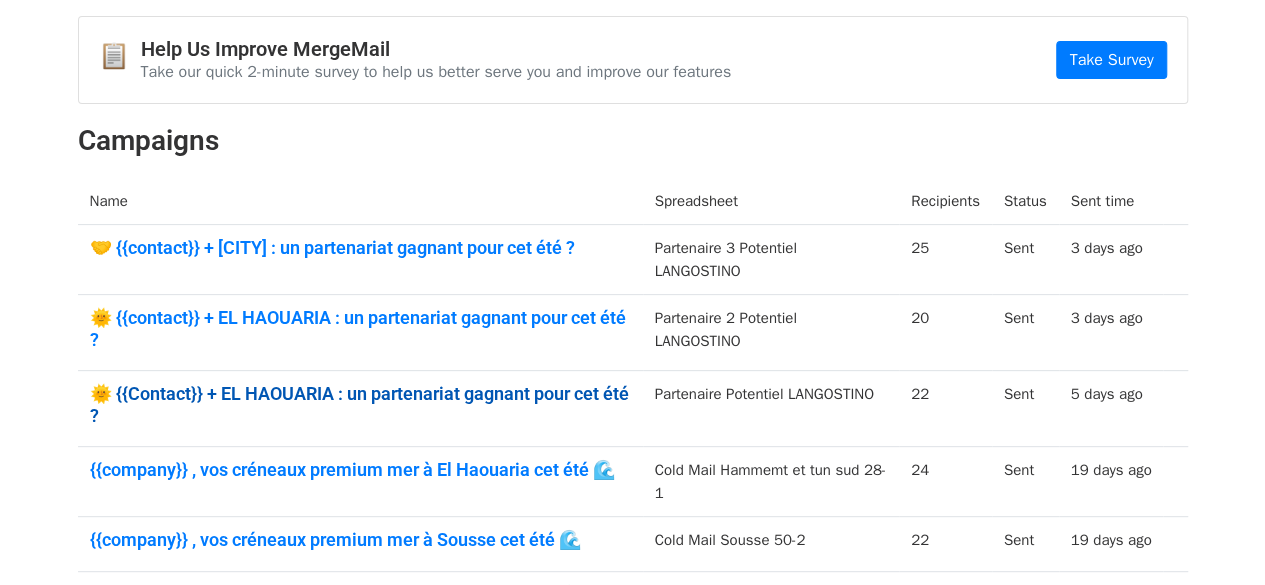 click on "🌞 {{Contact}} + EL HAOUARIA : un partenariat gagnant pour cet été ?" at bounding box center [360, 404] 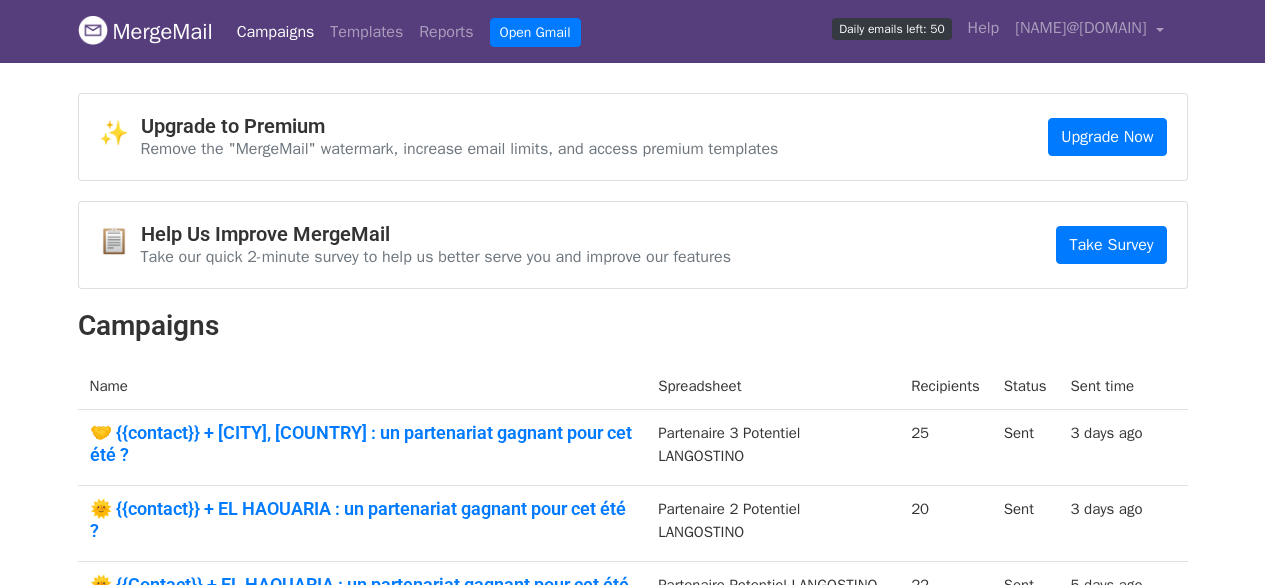 scroll, scrollTop: 163, scrollLeft: 0, axis: vertical 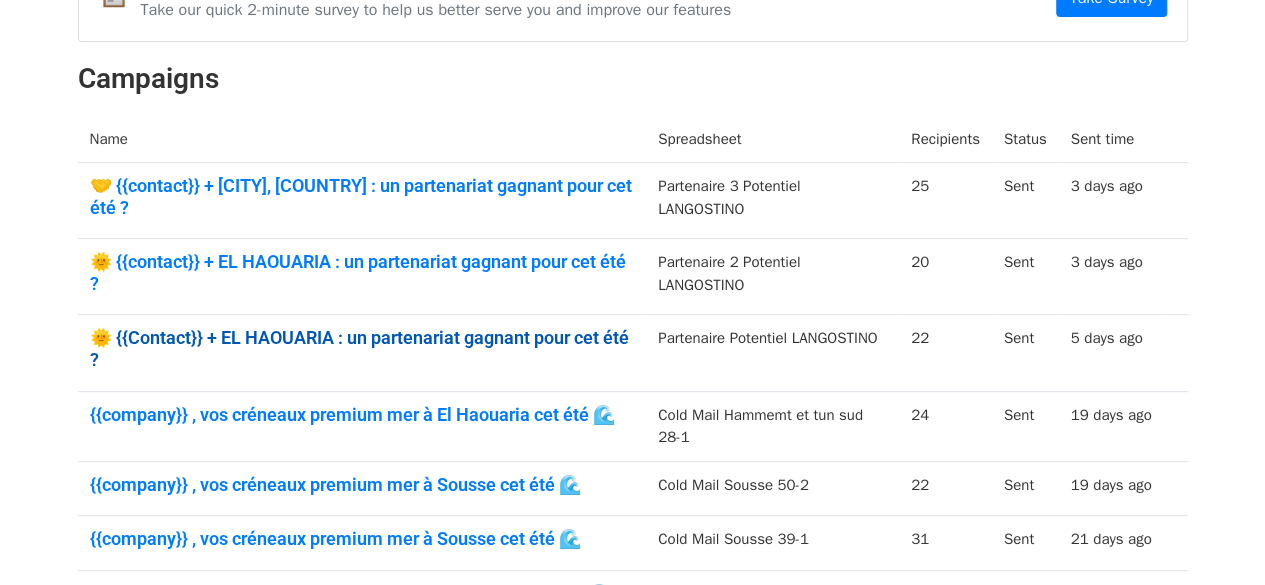click on "🌞 {{Contact}} + EL HAOUARIA : un partenariat gagnant pour cet été ?" at bounding box center (362, 348) 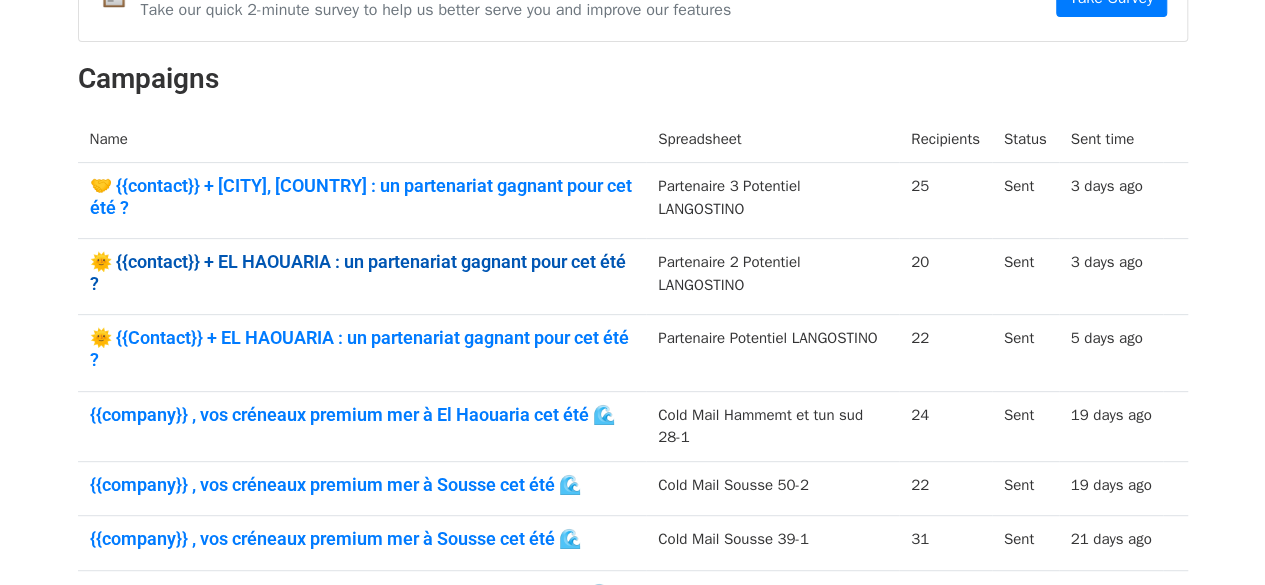 click on "🌞 {{contact}} + EL HAOUARIA : un partenariat gagnant pour cet été ?" at bounding box center (362, 272) 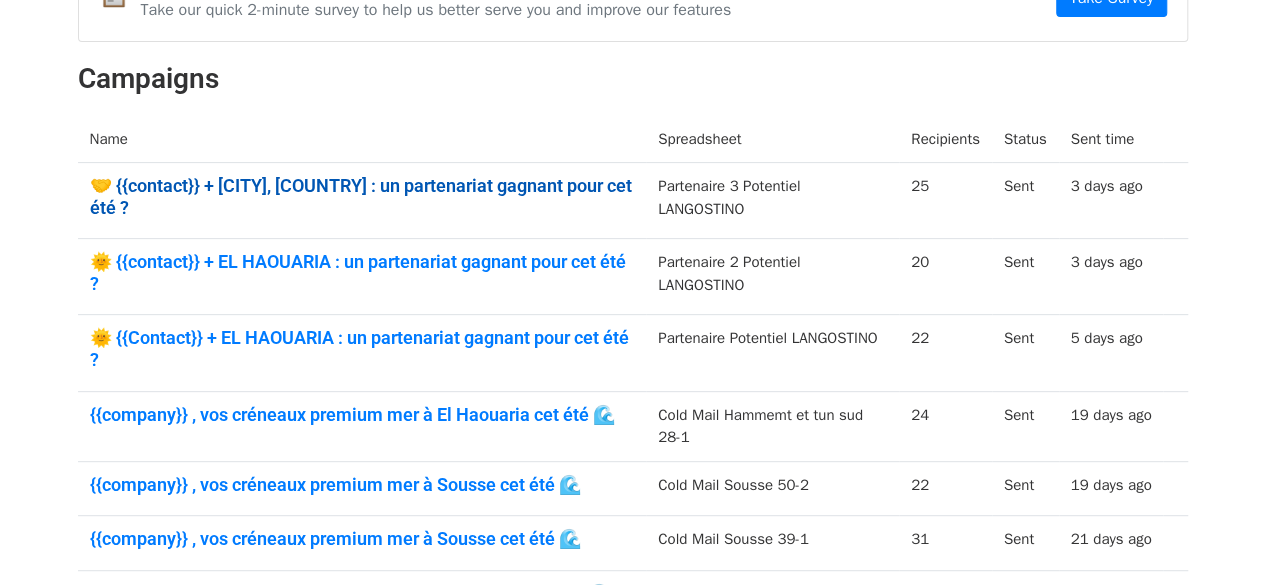 click on "🤝 {{contact}} + EL HAOUARIA : un partenariat gagnant pour cet été ?" at bounding box center (362, 196) 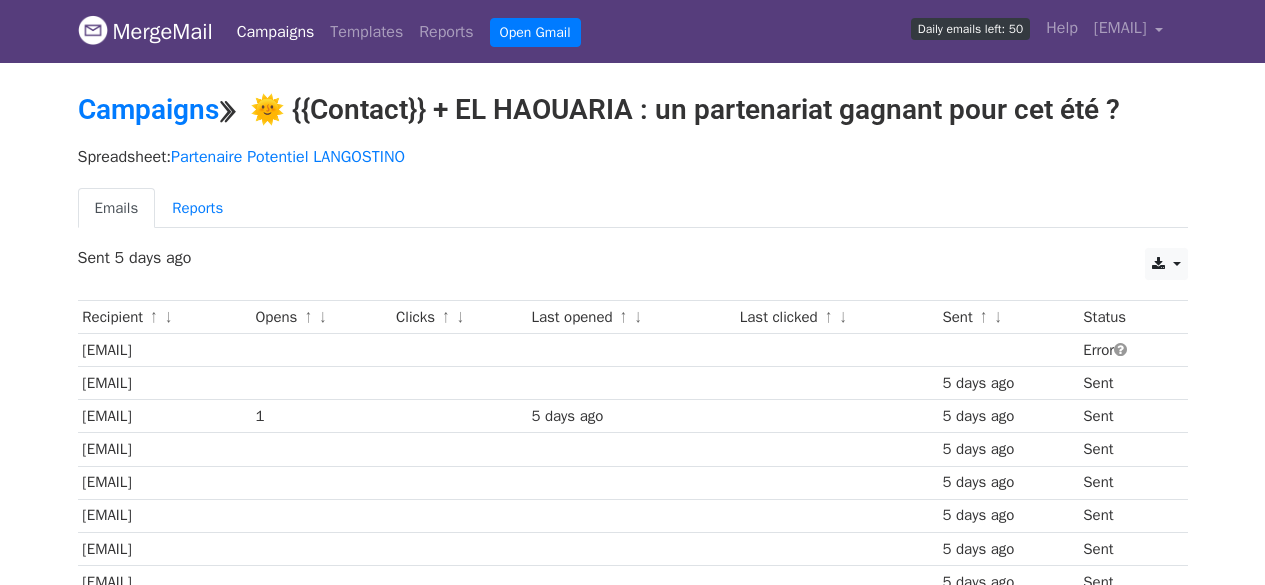scroll, scrollTop: 643, scrollLeft: 0, axis: vertical 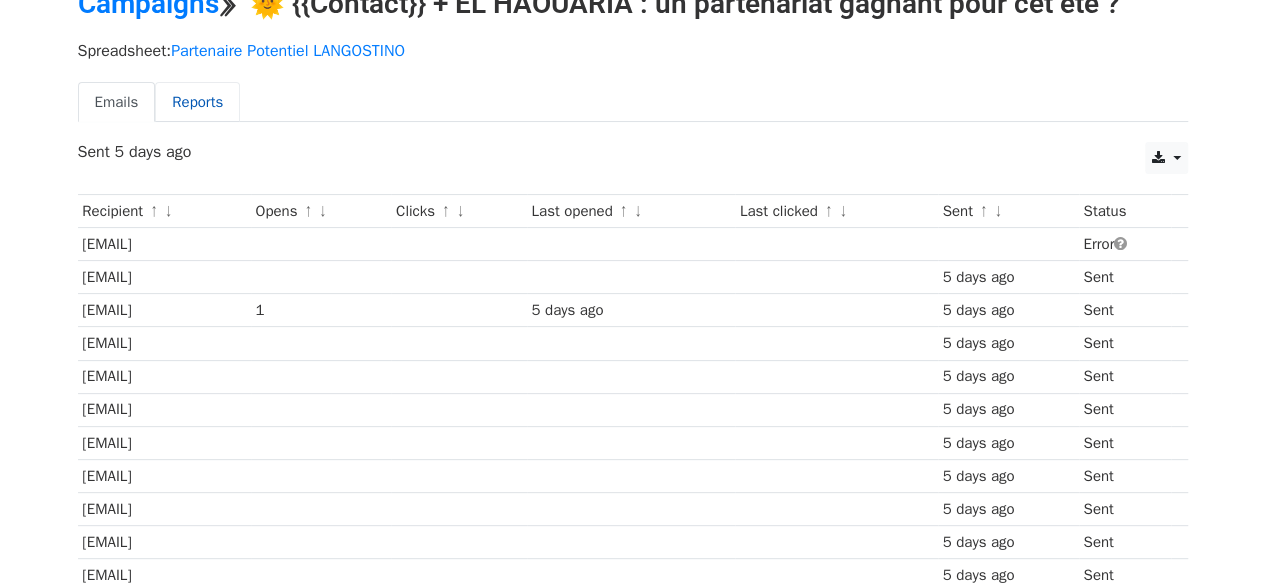 click on "Reports" at bounding box center (197, 102) 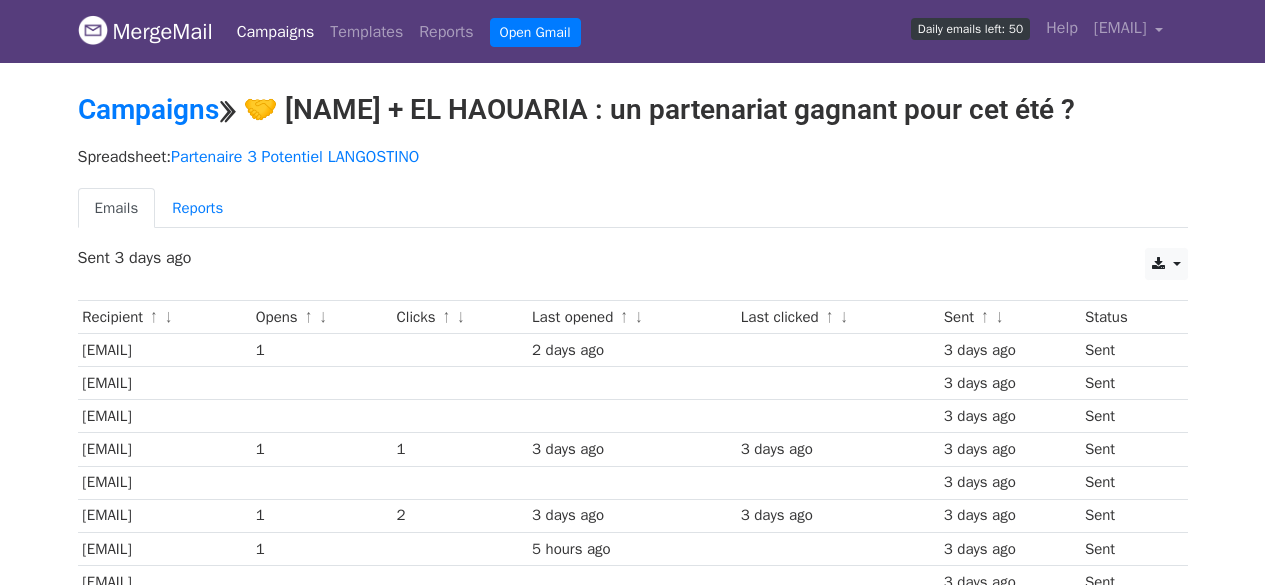 scroll, scrollTop: 0, scrollLeft: 0, axis: both 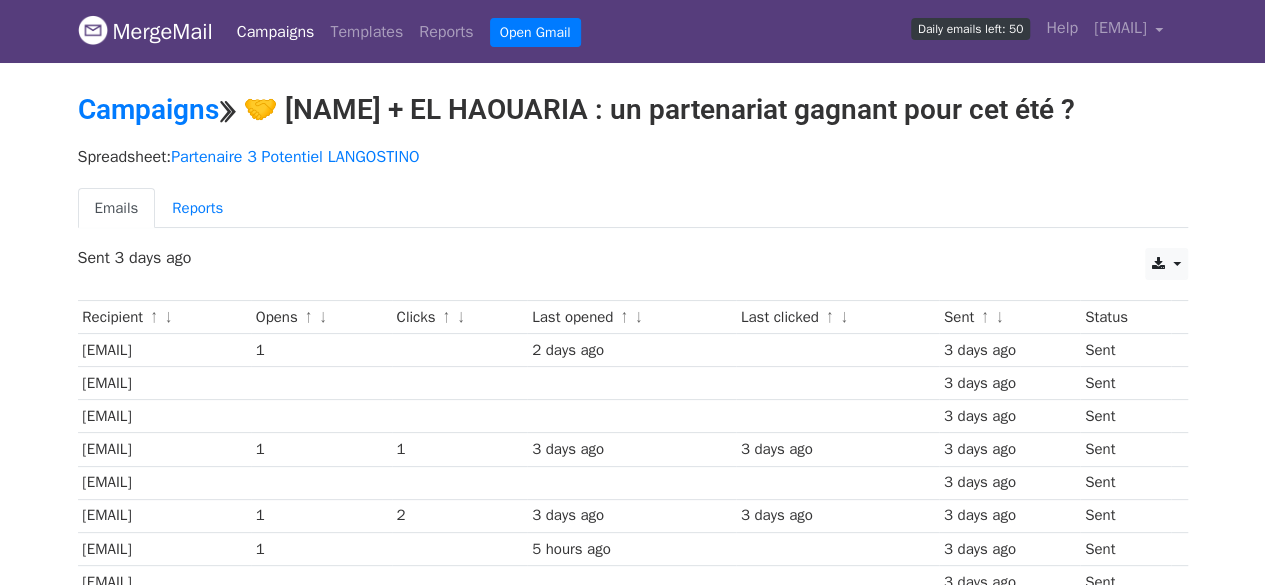 drag, startPoint x: 82, startPoint y: 345, endPoint x: 449, endPoint y: 440, distance: 379.09628 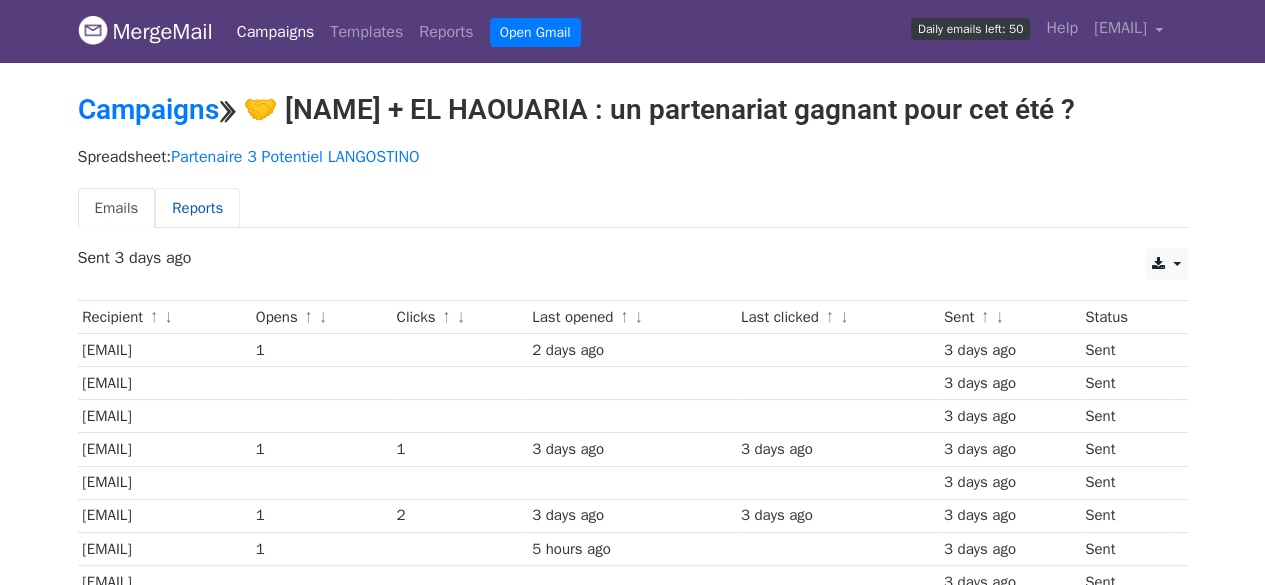 click on "Reports" at bounding box center [197, 208] 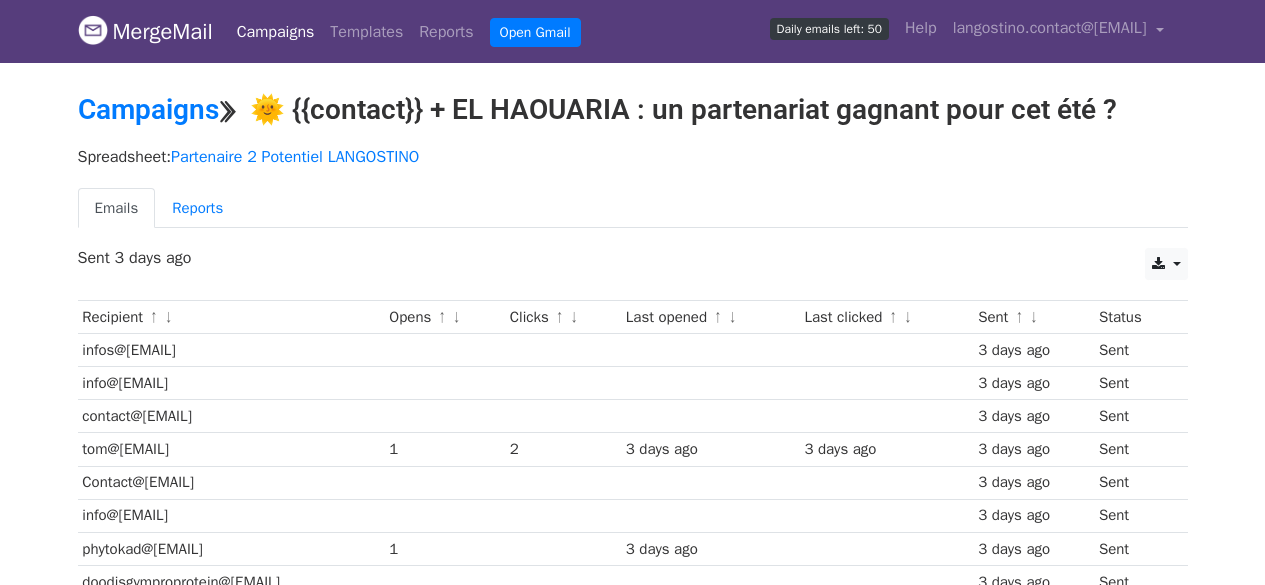 scroll, scrollTop: 0, scrollLeft: 0, axis: both 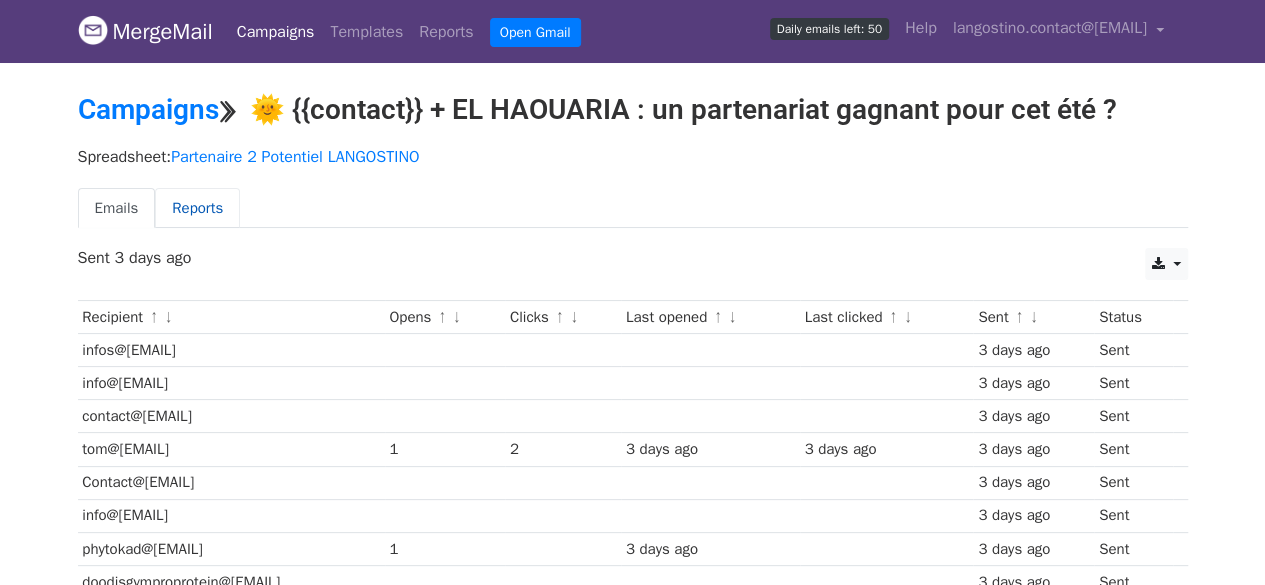 click on "Reports" at bounding box center (197, 208) 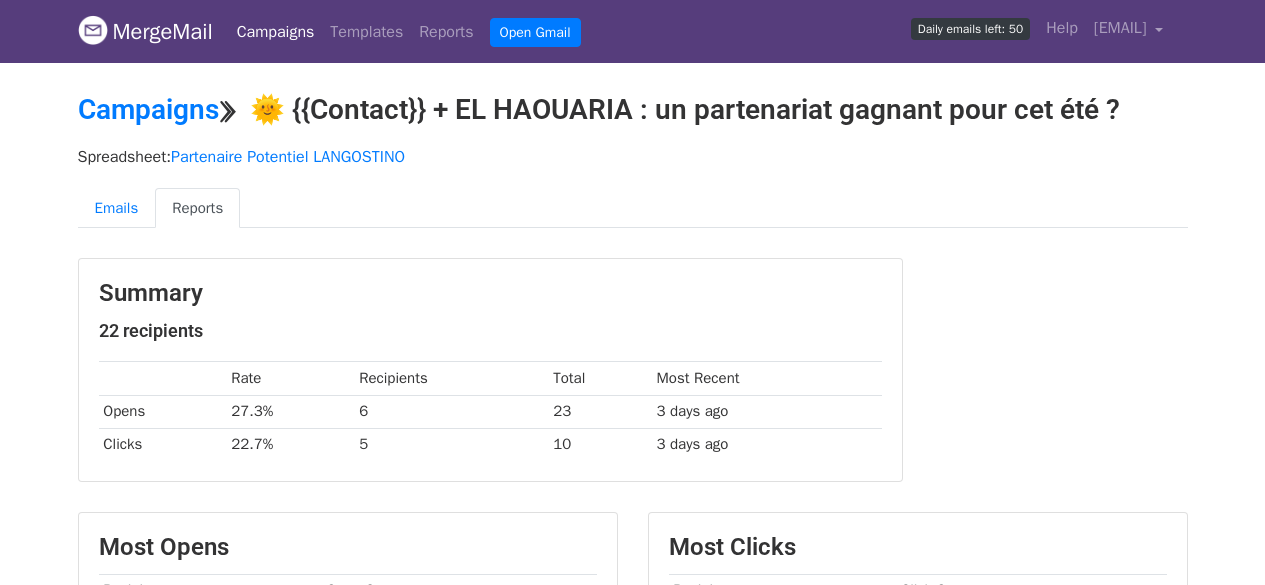scroll, scrollTop: 0, scrollLeft: 0, axis: both 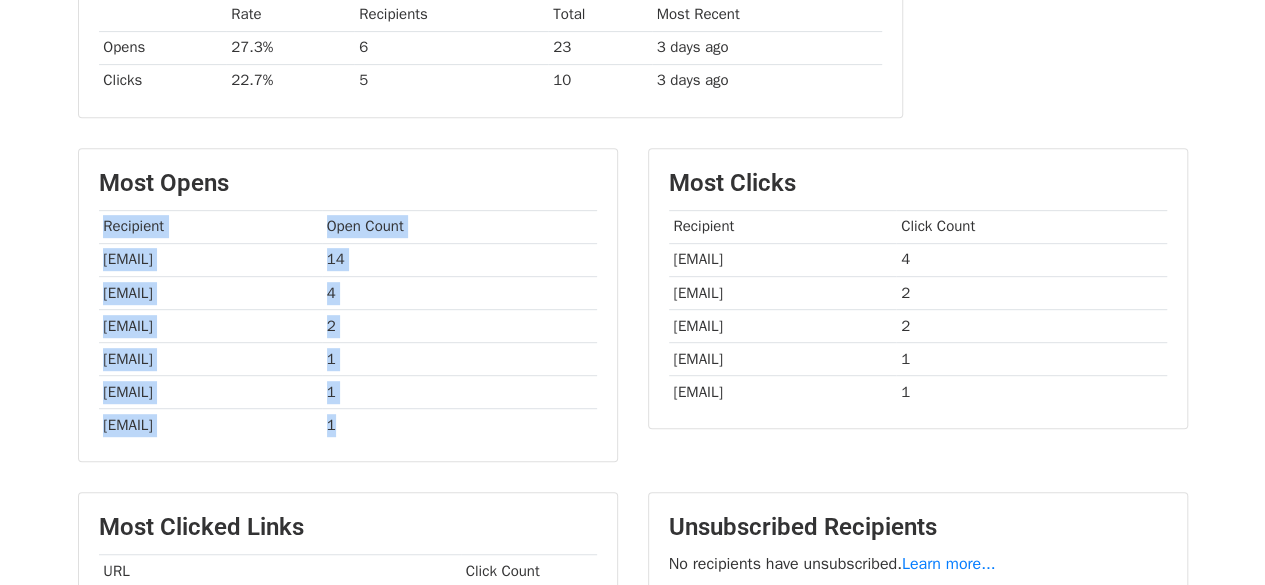 drag, startPoint x: 104, startPoint y: 212, endPoint x: 472, endPoint y: 431, distance: 428.23474 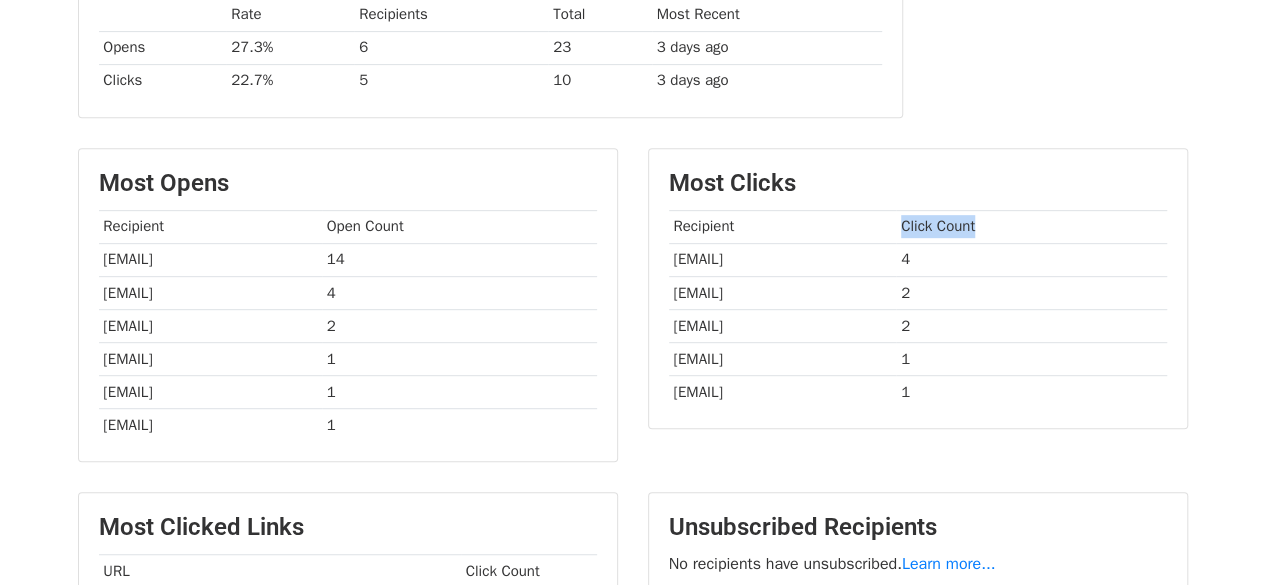 drag, startPoint x: 1030, startPoint y: 218, endPoint x: 1137, endPoint y: 221, distance: 107.042046 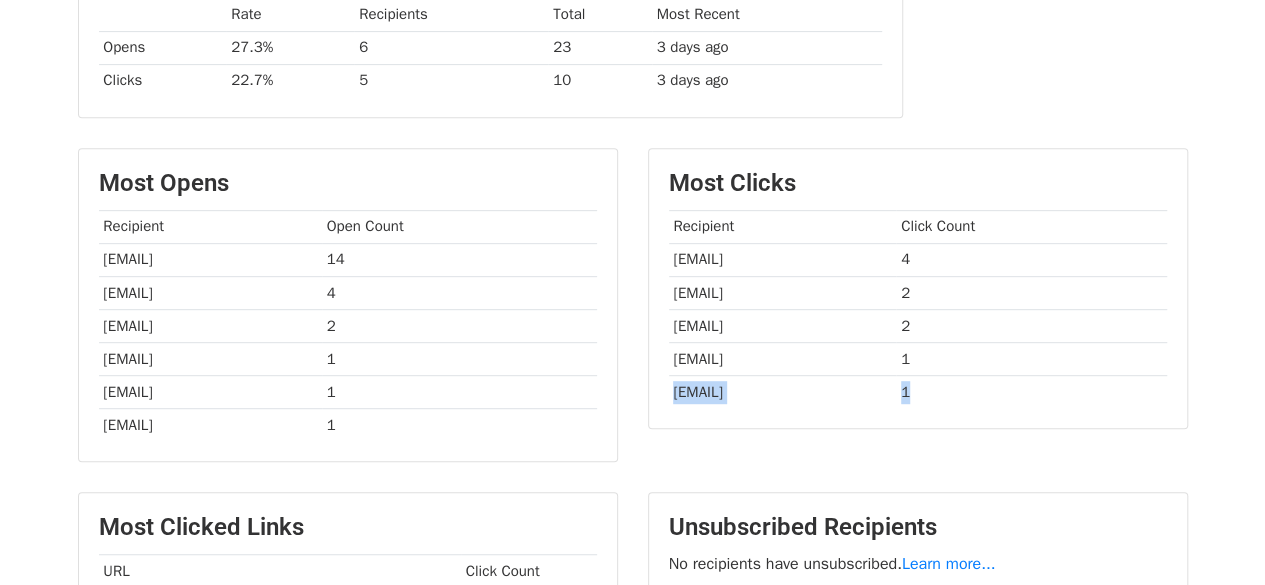 drag, startPoint x: 669, startPoint y: 387, endPoint x: 1043, endPoint y: 387, distance: 374 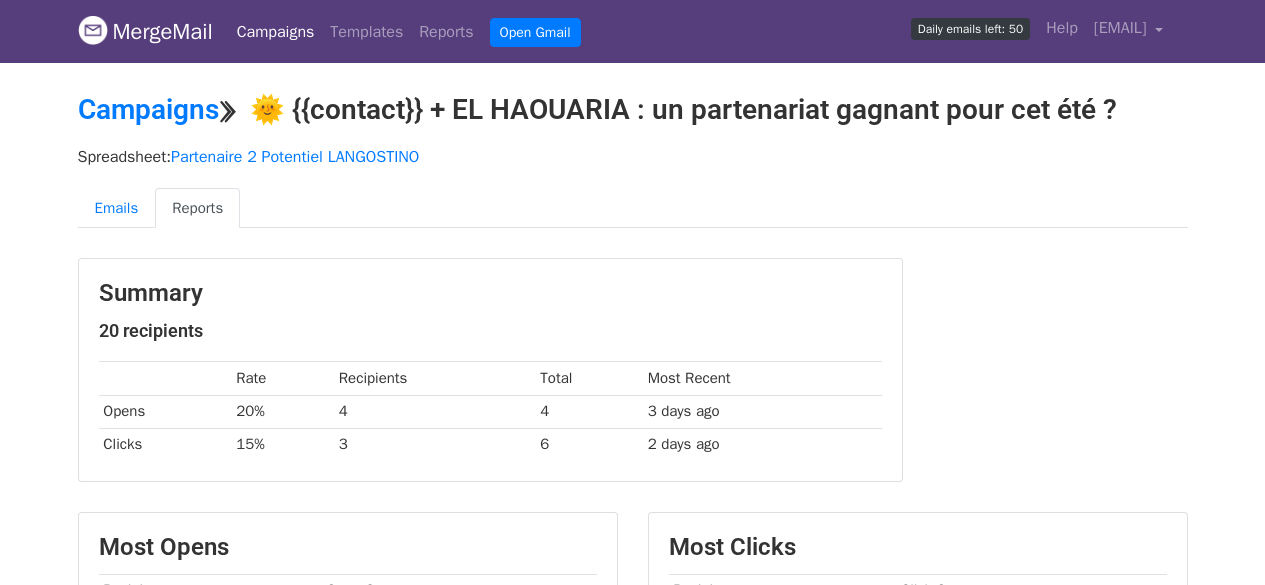 scroll, scrollTop: 386, scrollLeft: 0, axis: vertical 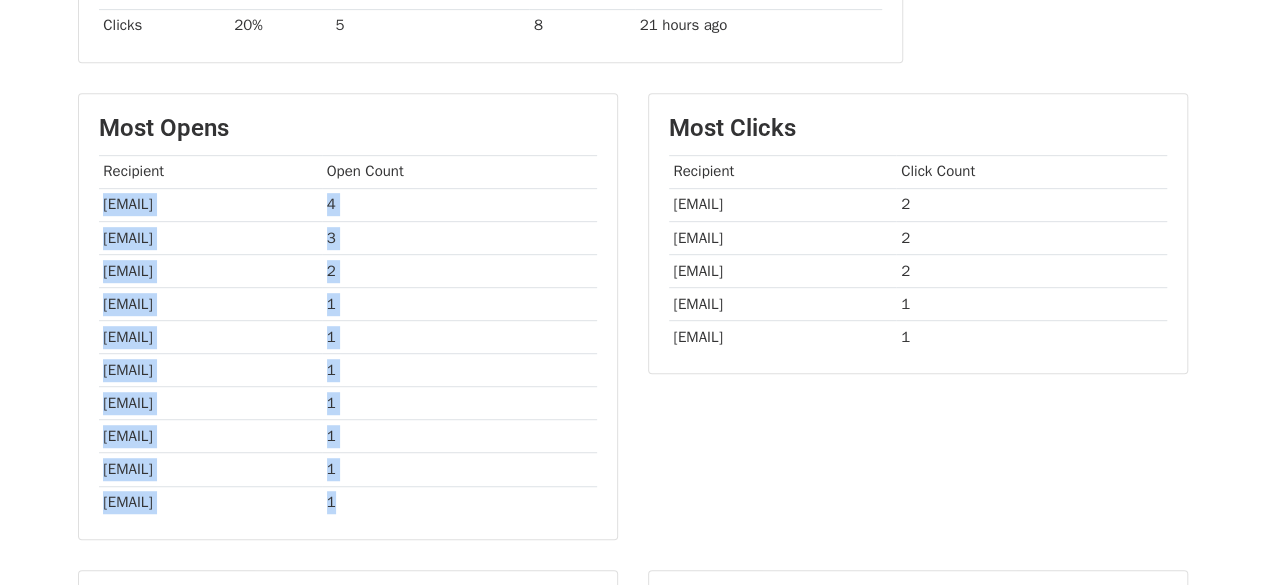 drag, startPoint x: 102, startPoint y: 199, endPoint x: 467, endPoint y: 491, distance: 467.42807 